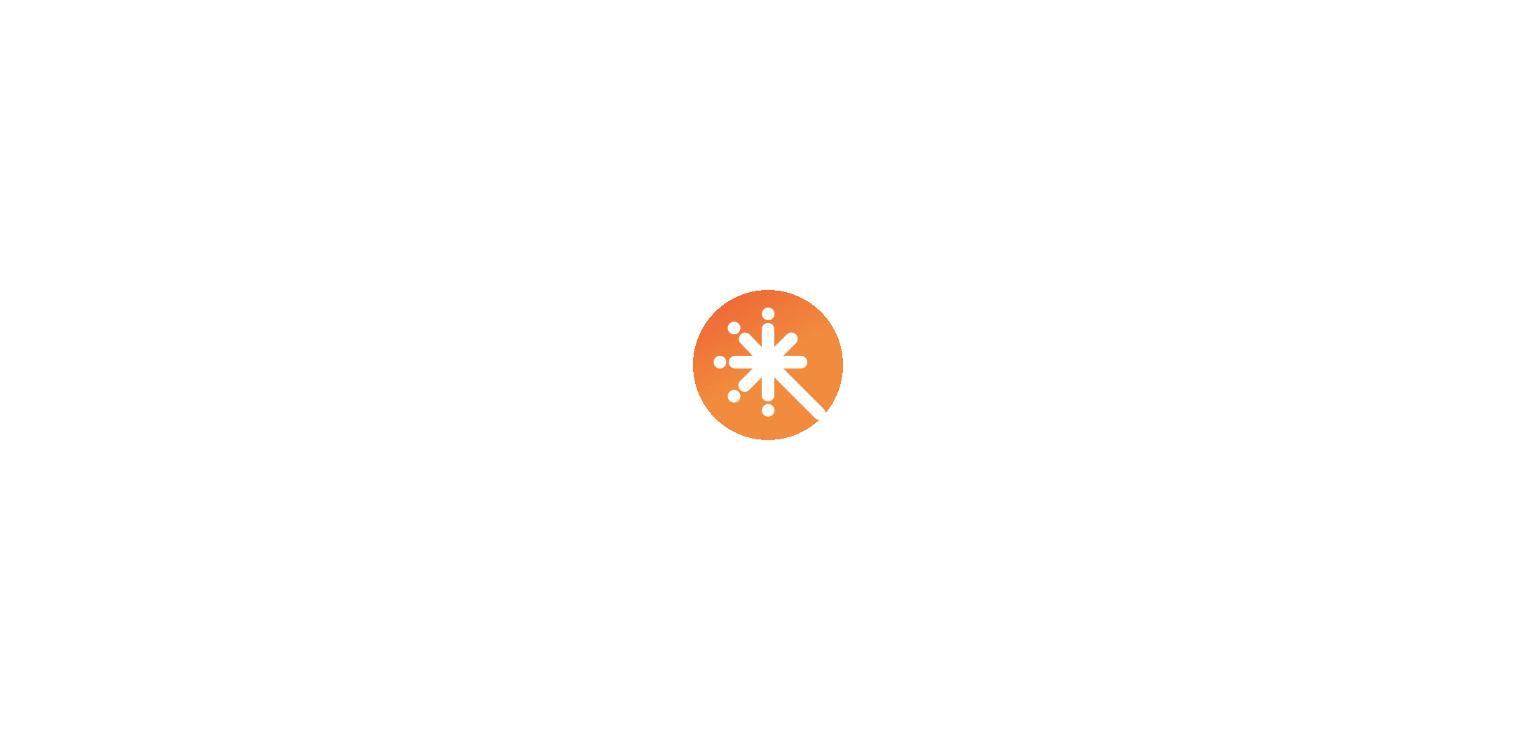 scroll, scrollTop: 0, scrollLeft: 0, axis: both 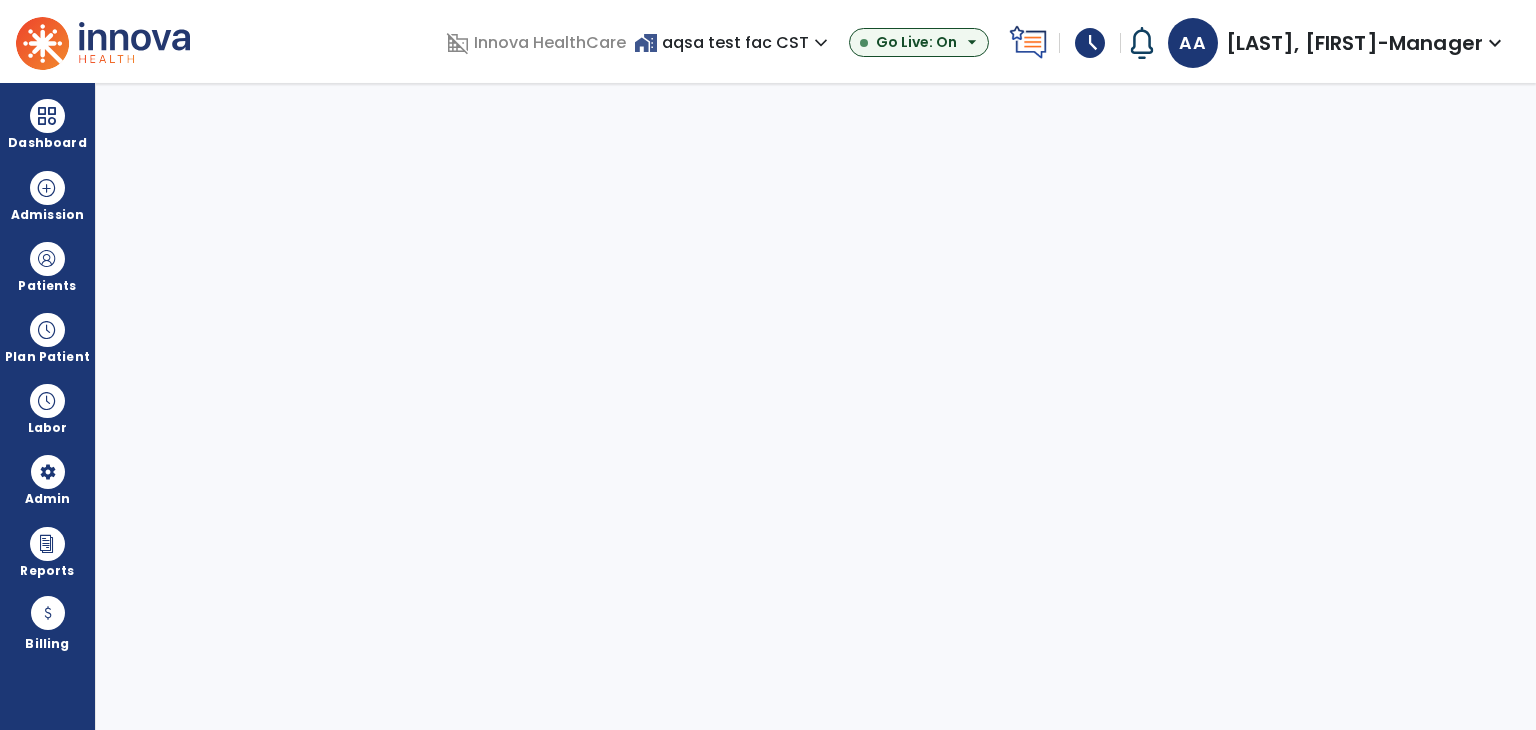 select on "***" 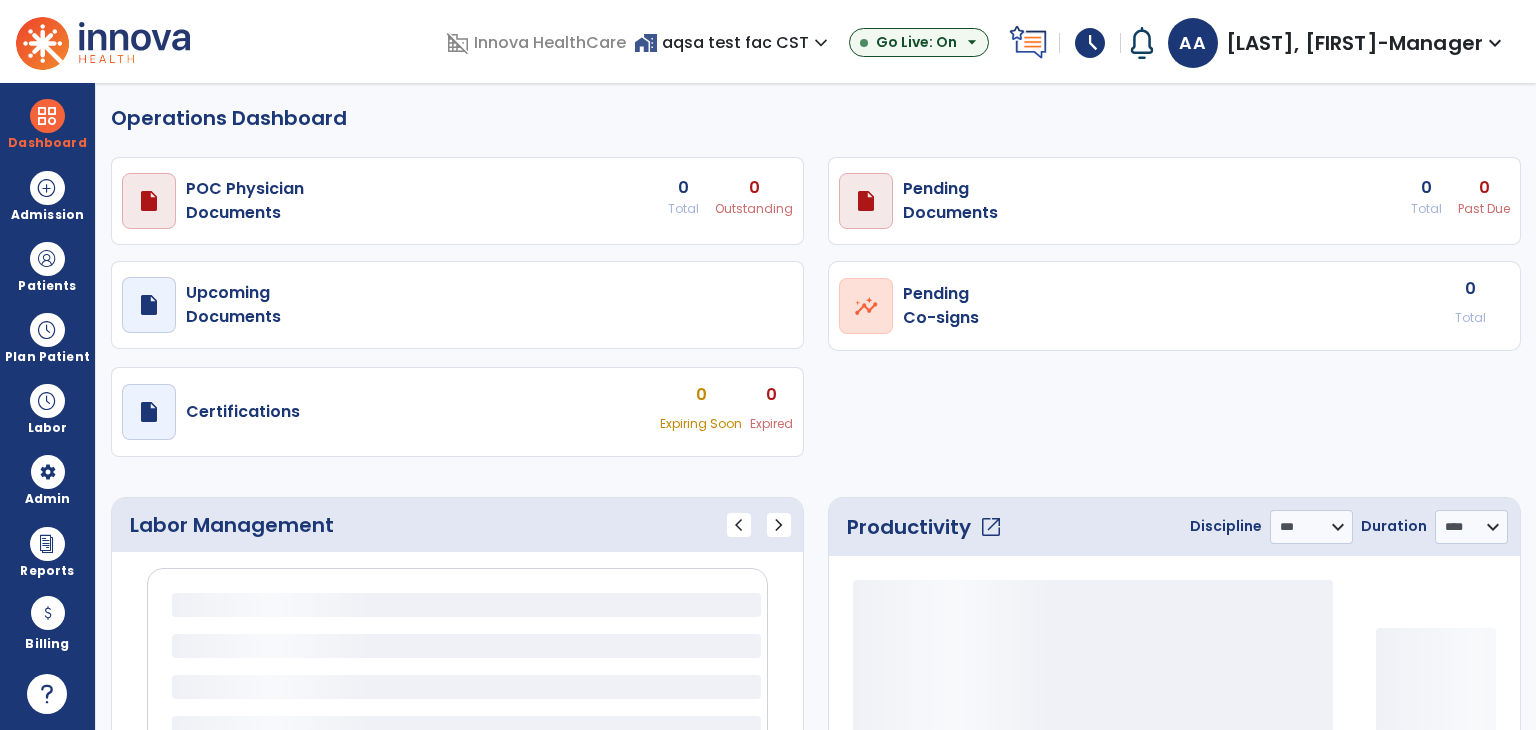 select on "***" 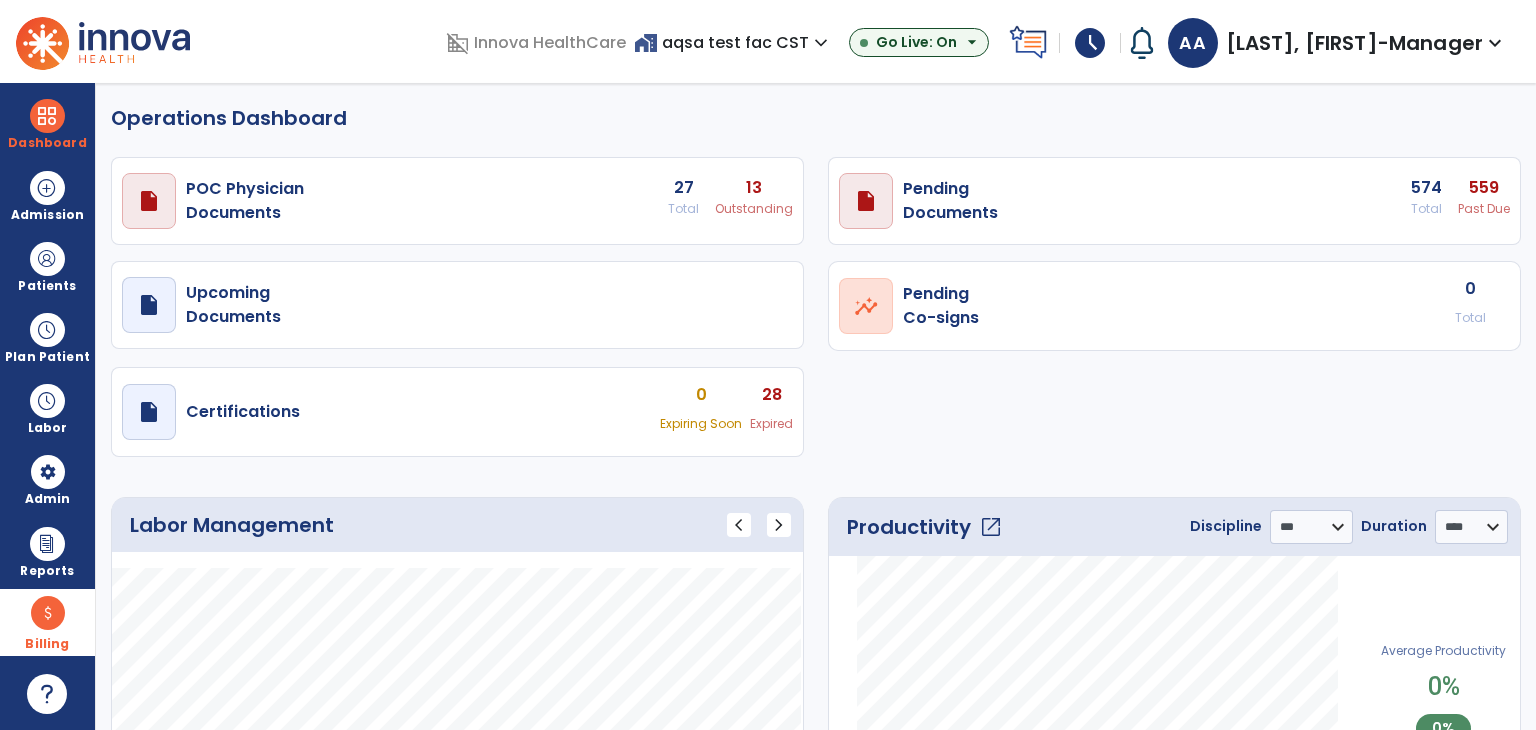 click on "attach_money" at bounding box center [48, 613] 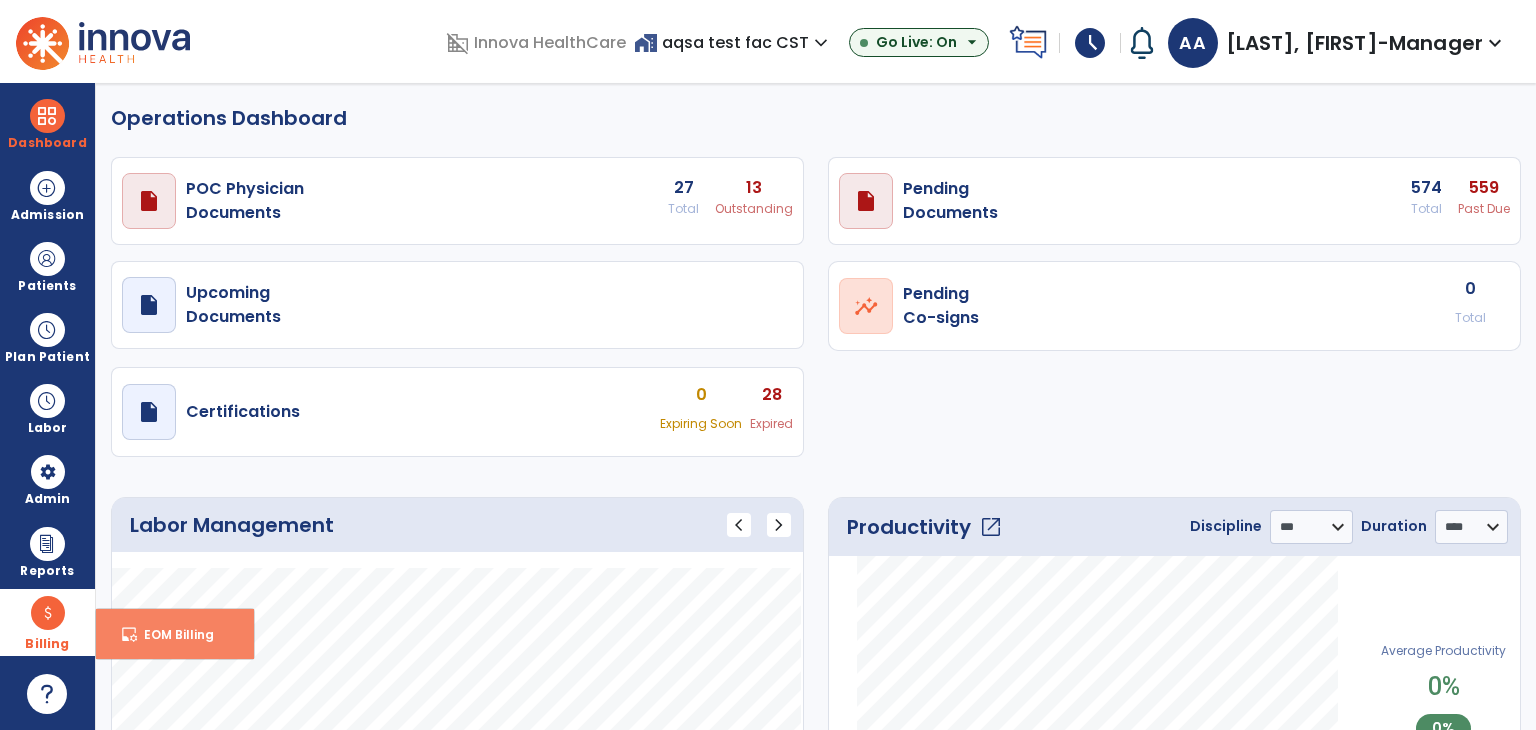 click on "inbox_customize  EOM Billing" at bounding box center (175, 634) 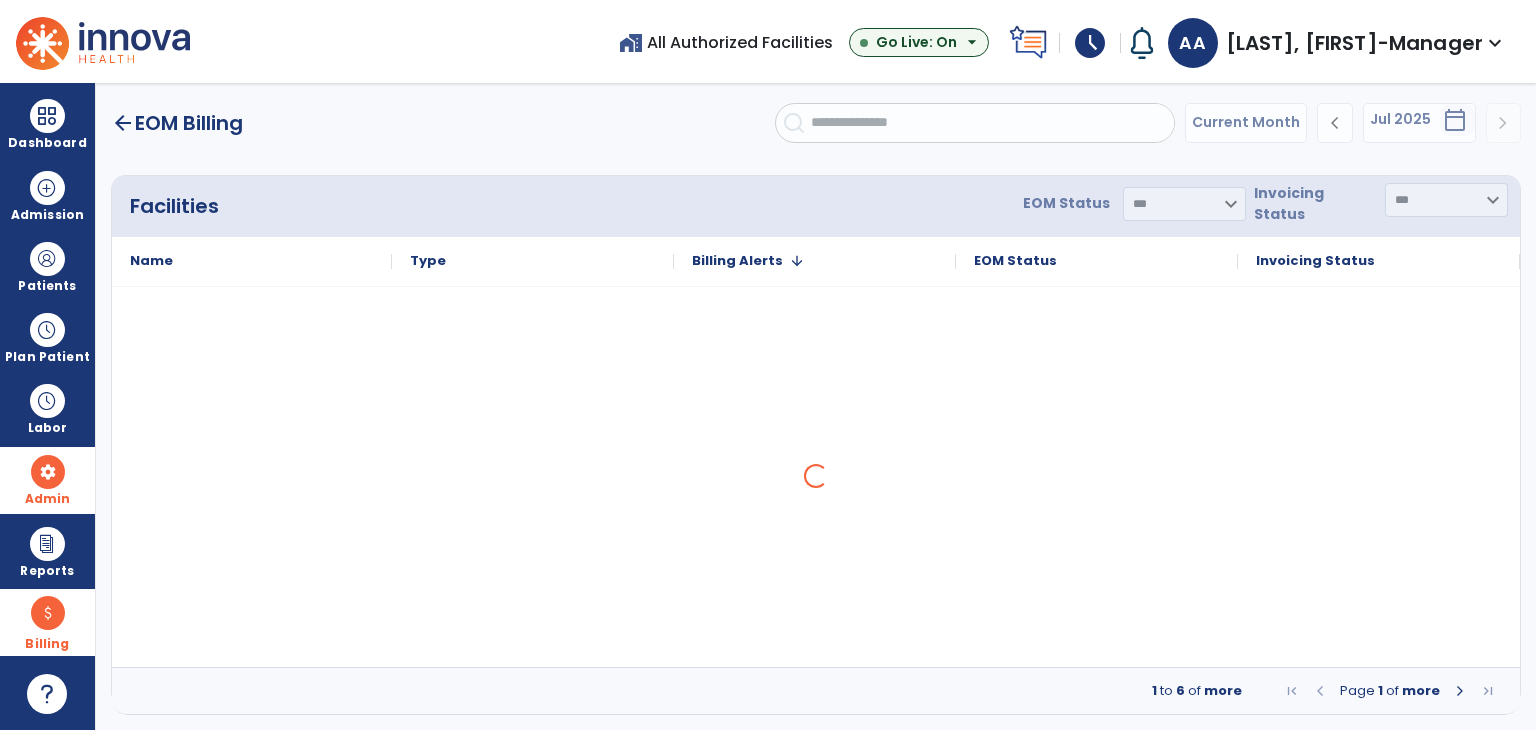 click at bounding box center [48, 472] 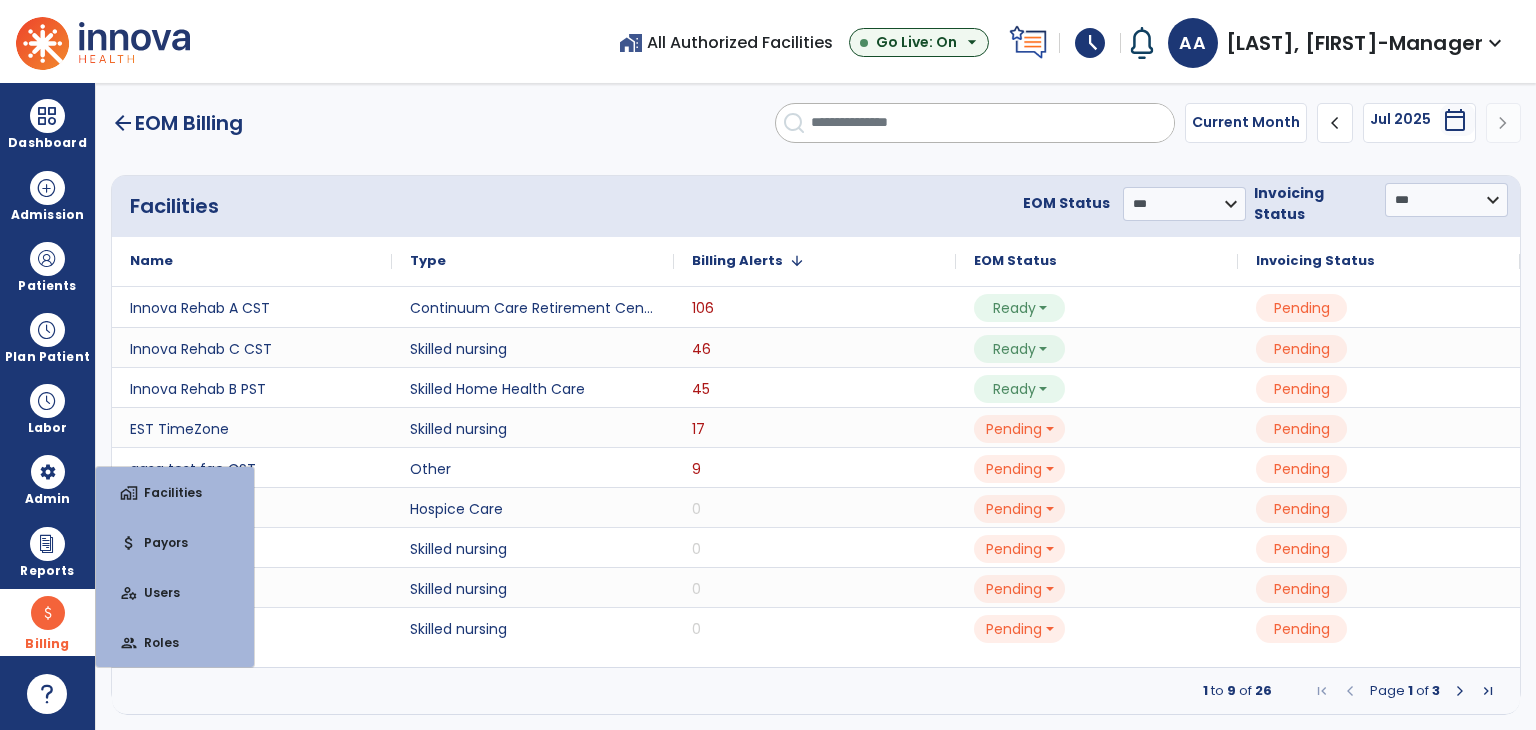 click on "attach_money" at bounding box center [48, 613] 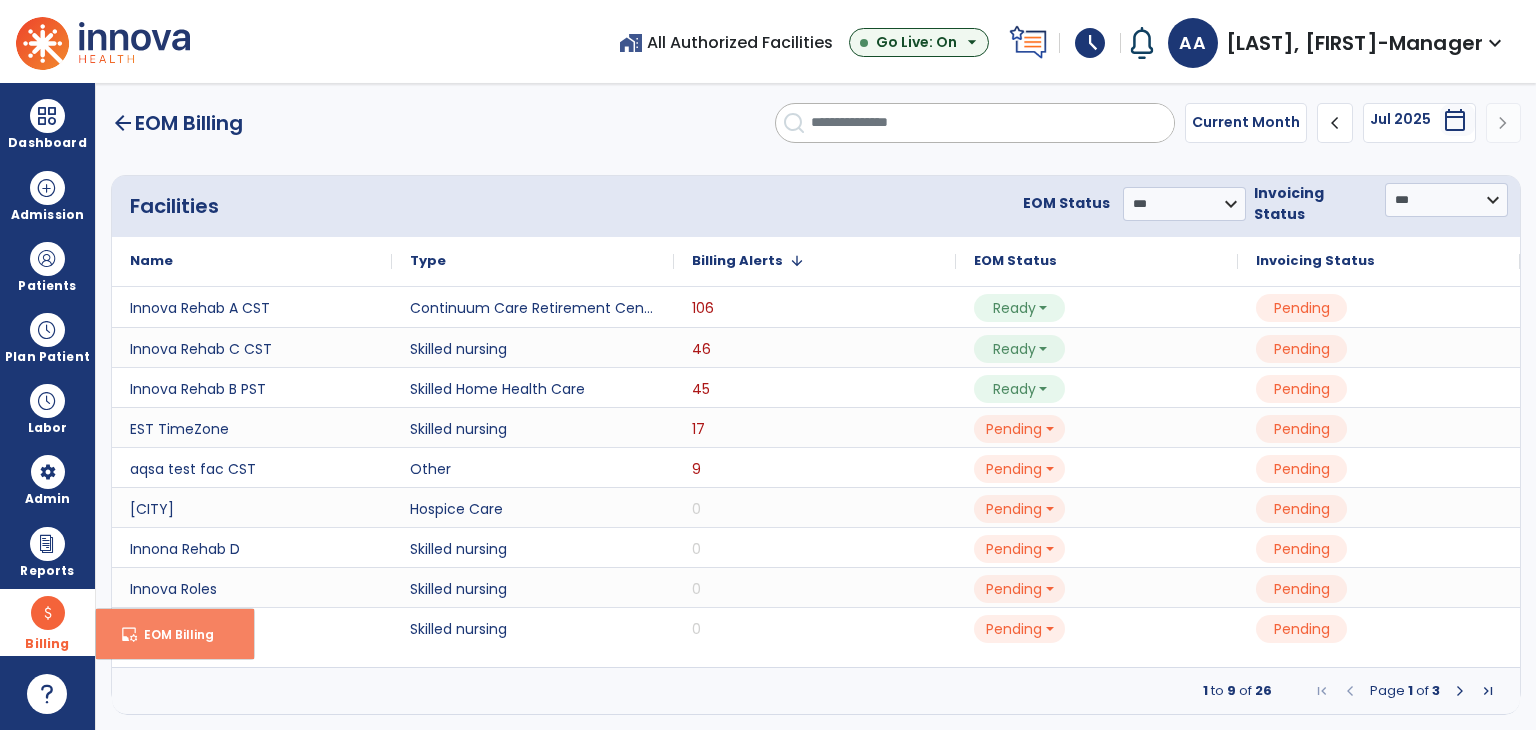 click on "EOM Billing" at bounding box center [171, 634] 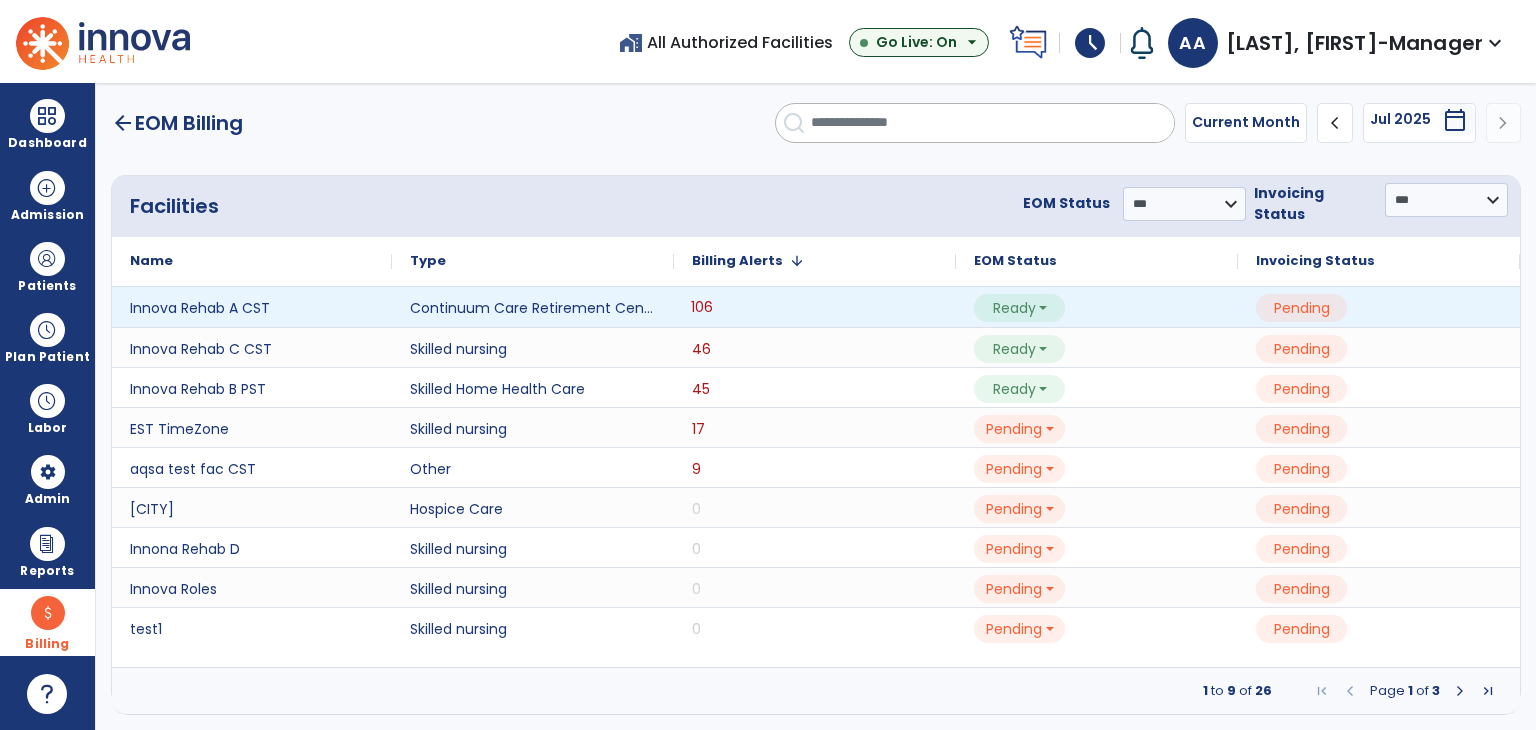 click on "106" 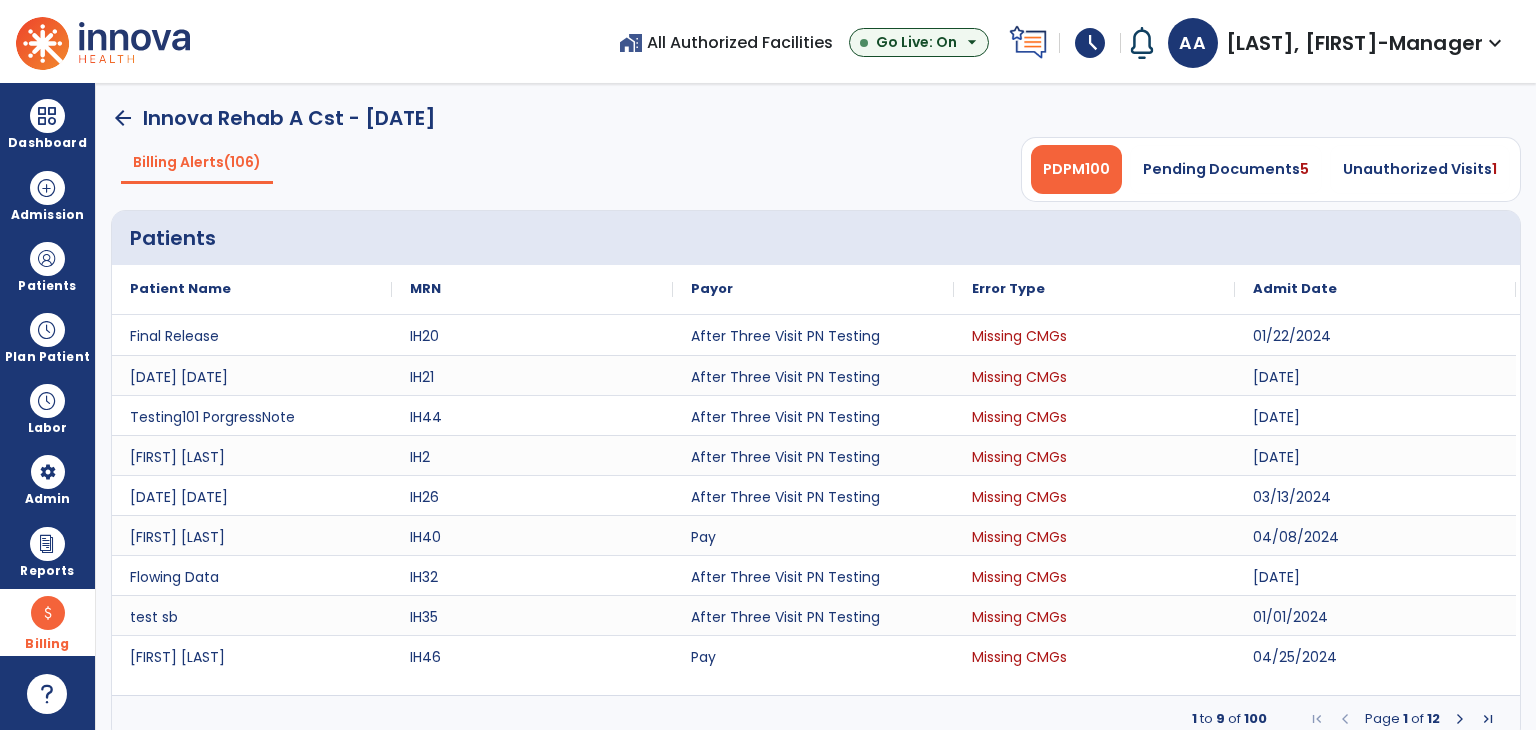 click on "arrow_back" 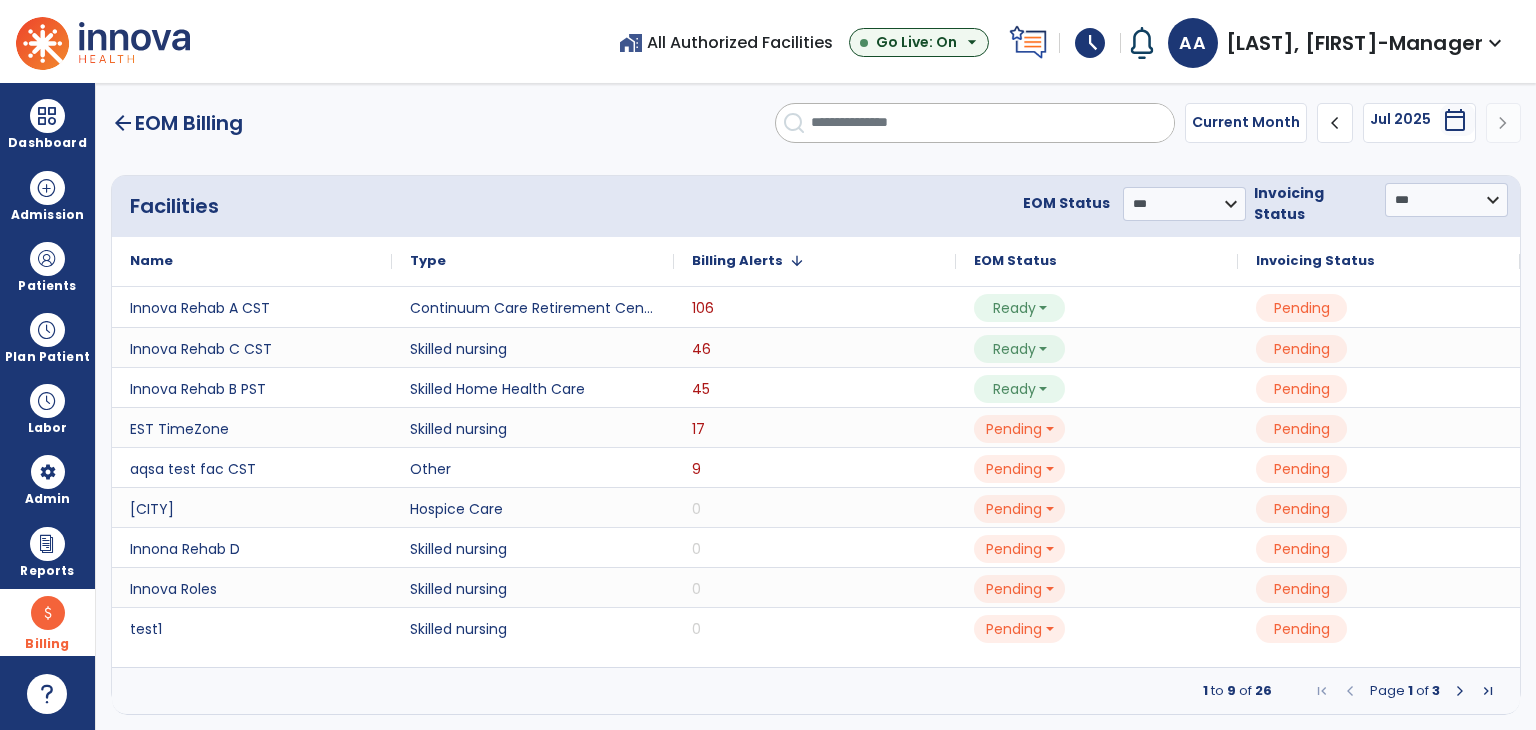 click on "Current Month" 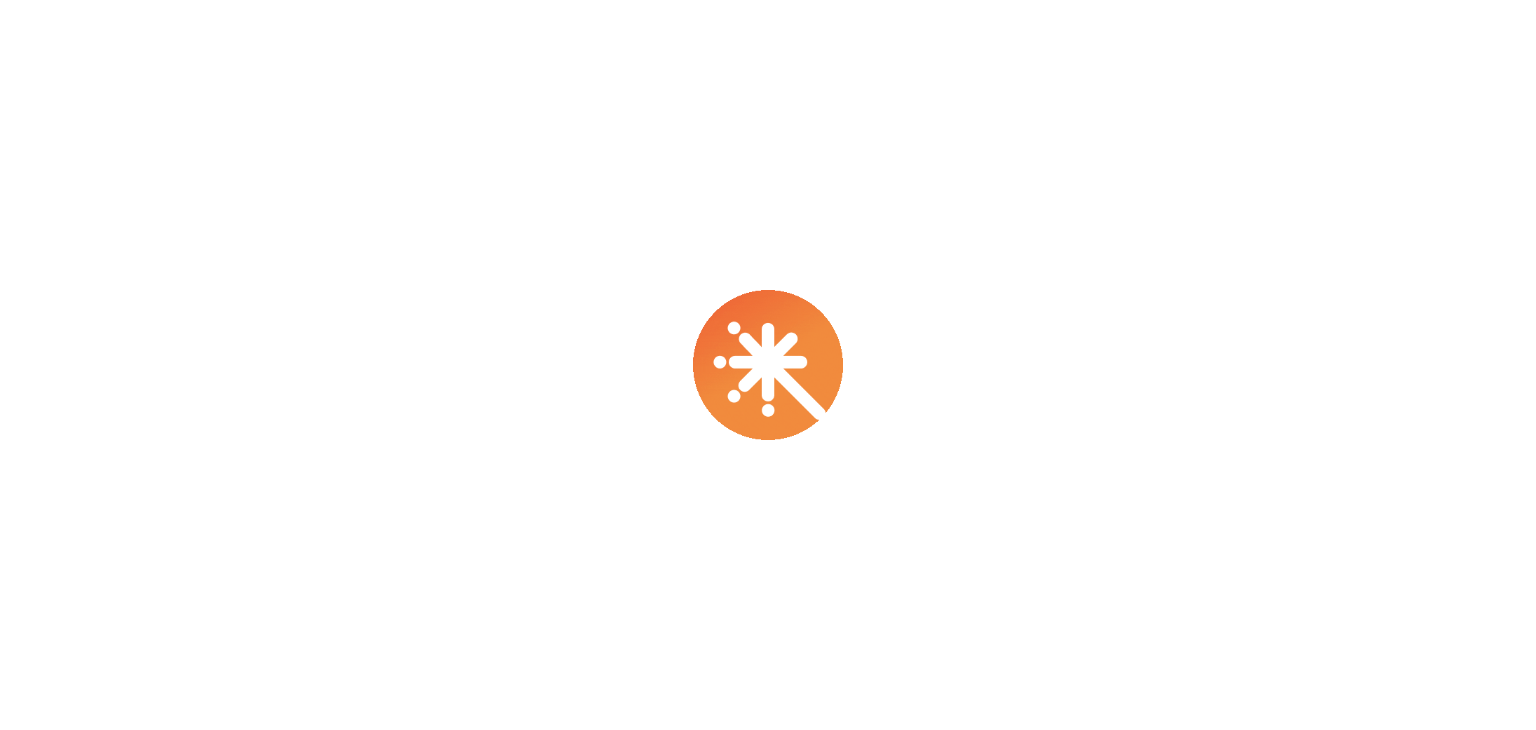 scroll, scrollTop: 0, scrollLeft: 0, axis: both 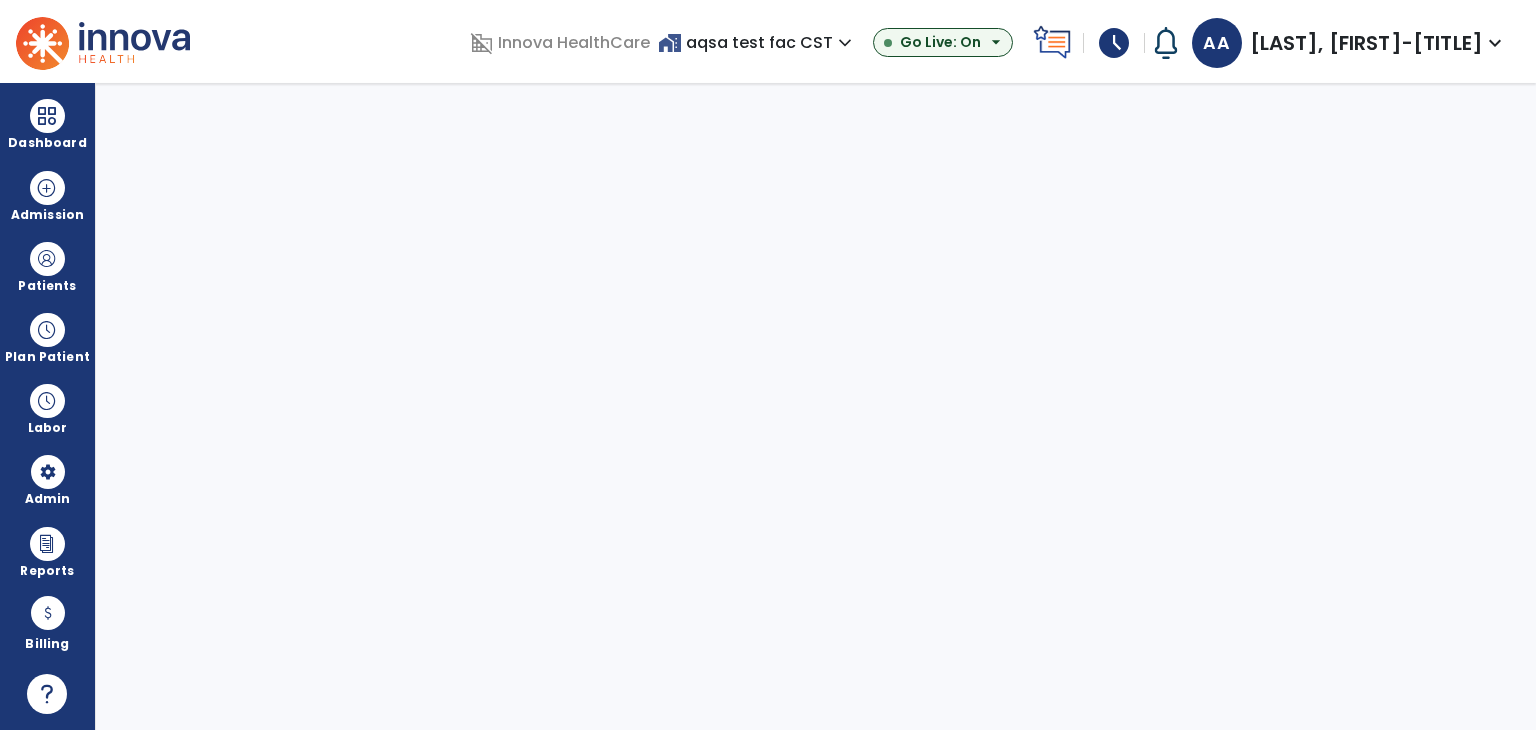 select on "***" 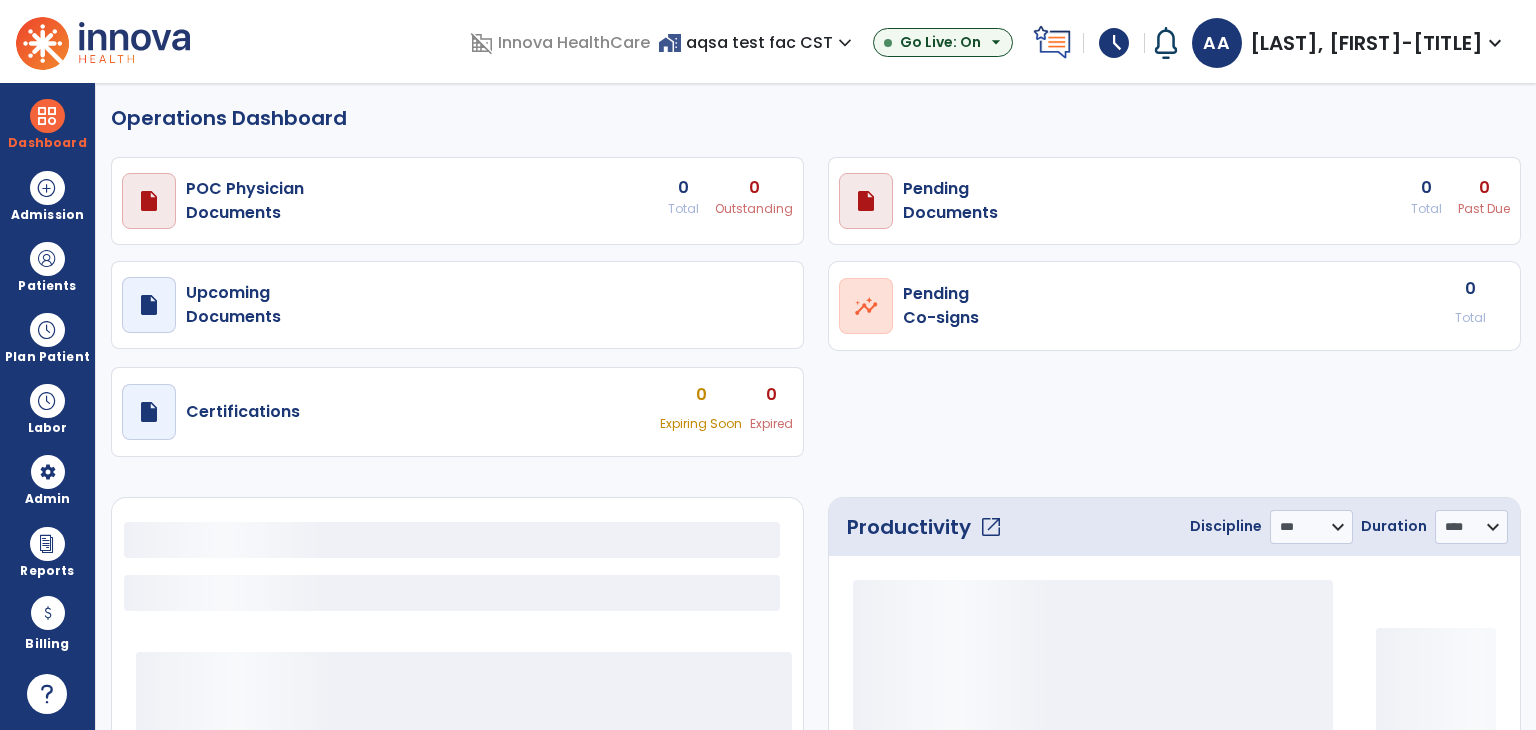 select on "***" 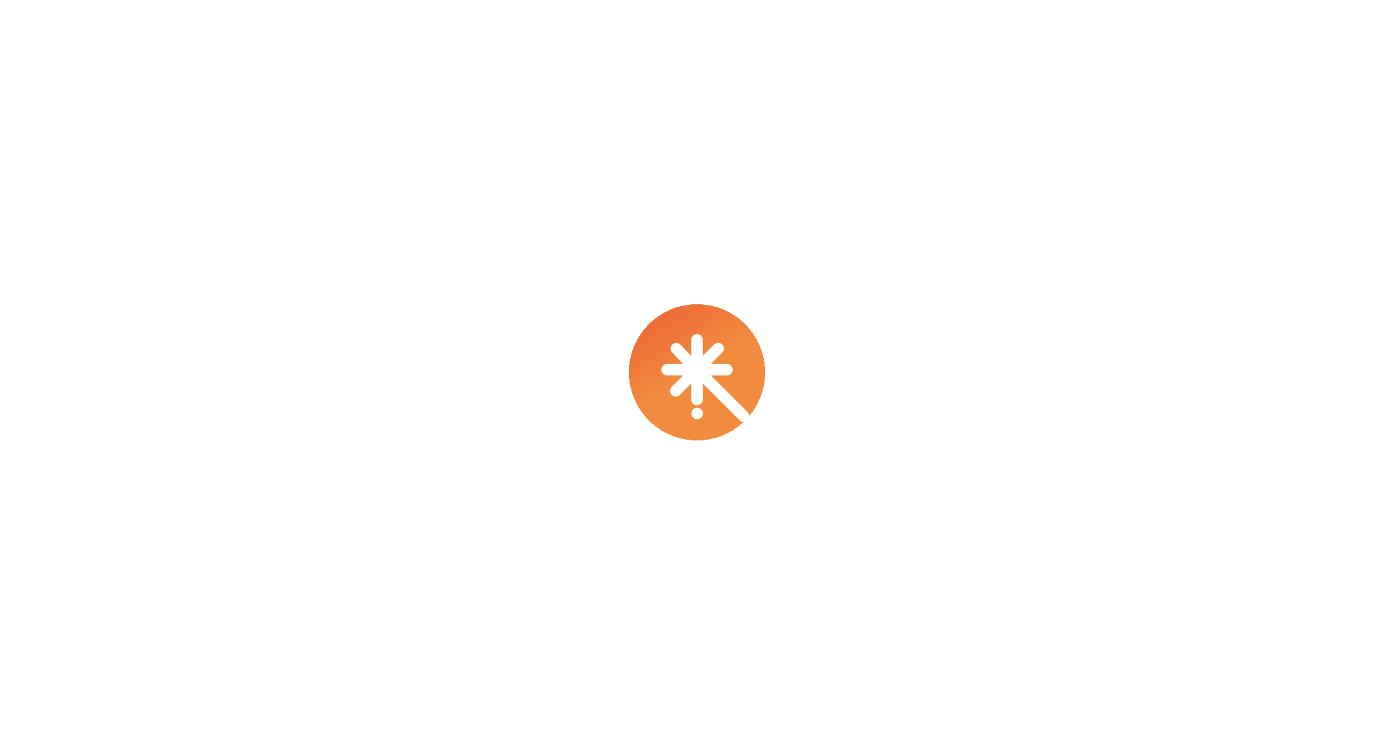 scroll, scrollTop: 0, scrollLeft: 0, axis: both 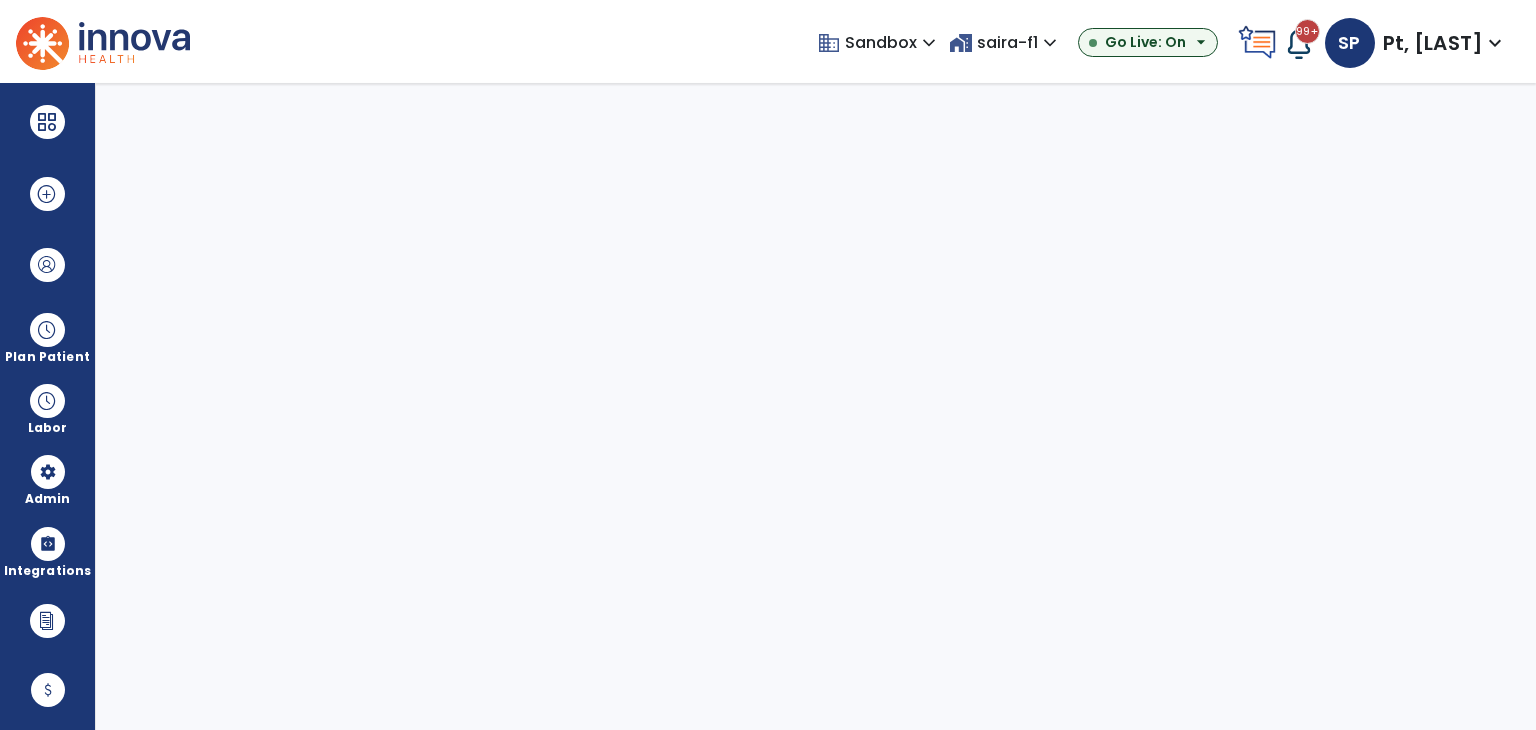 select on "***" 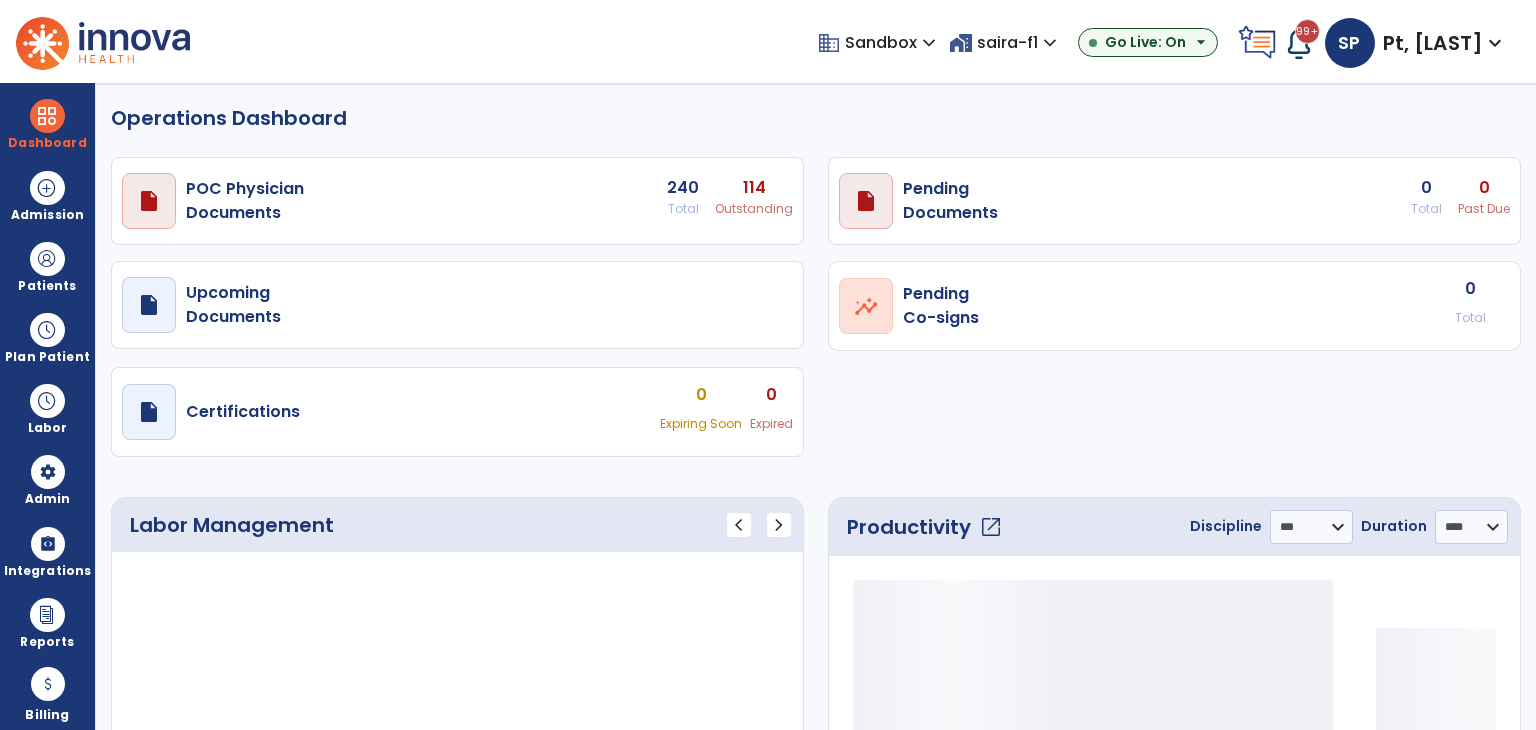 select on "***" 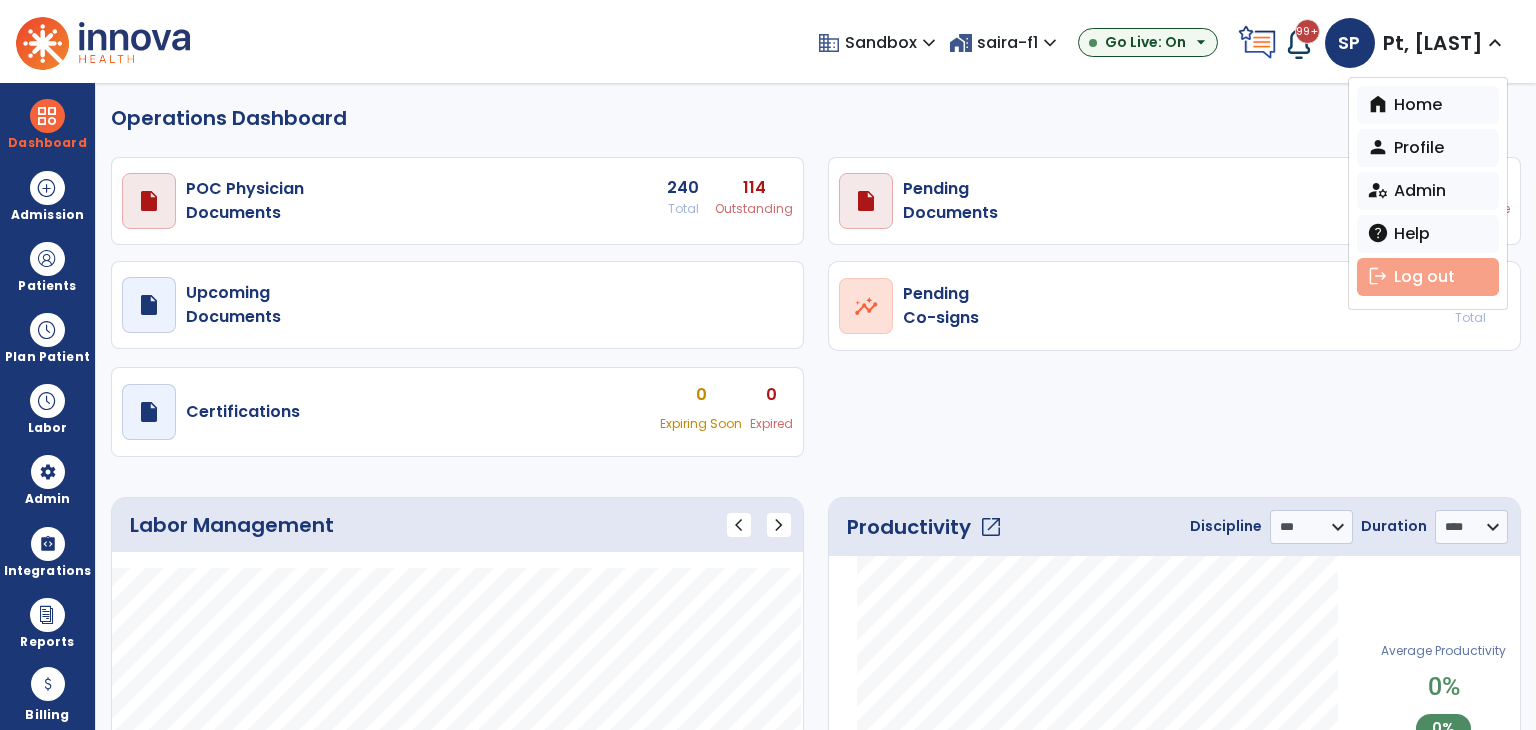 click on "logout   Log out" at bounding box center (1428, 277) 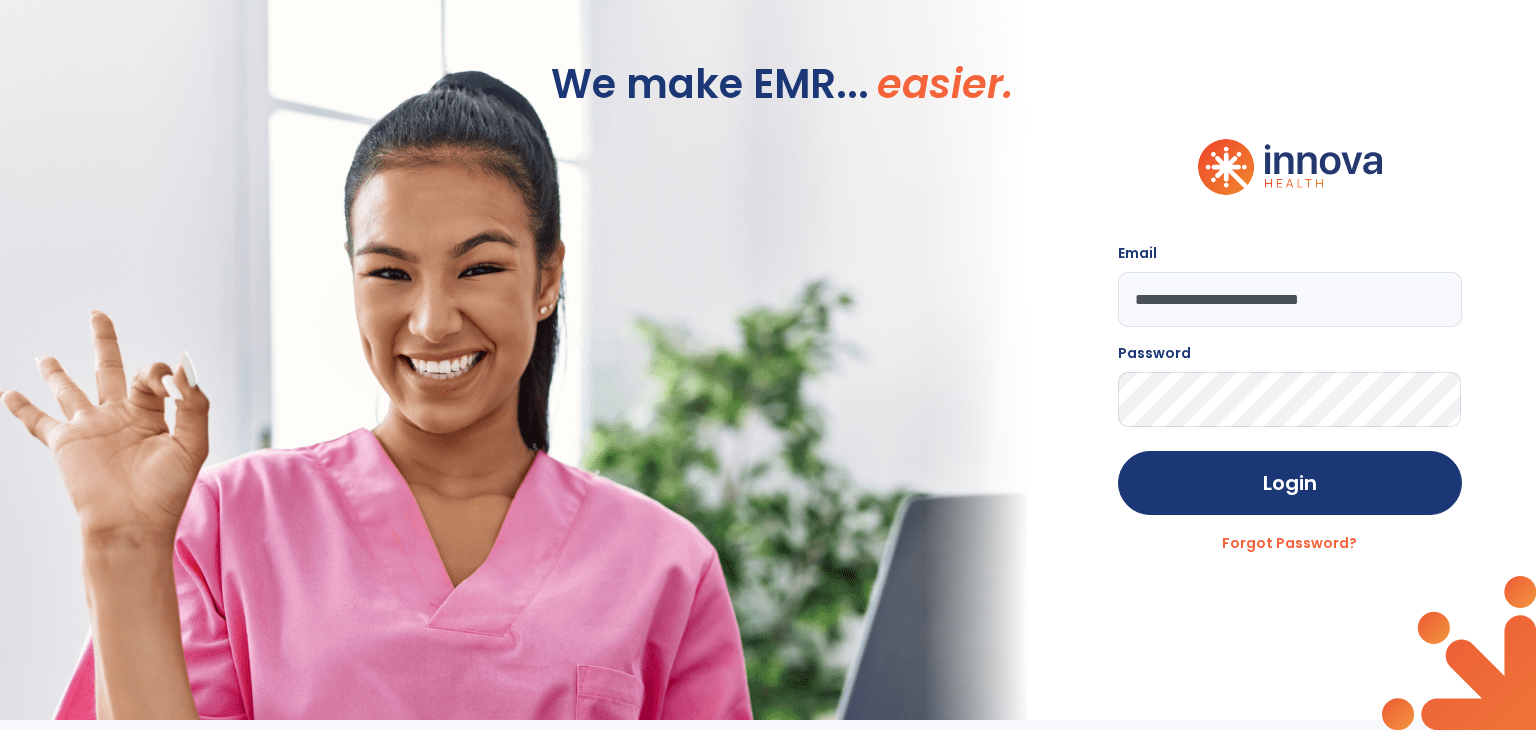click on "**********" 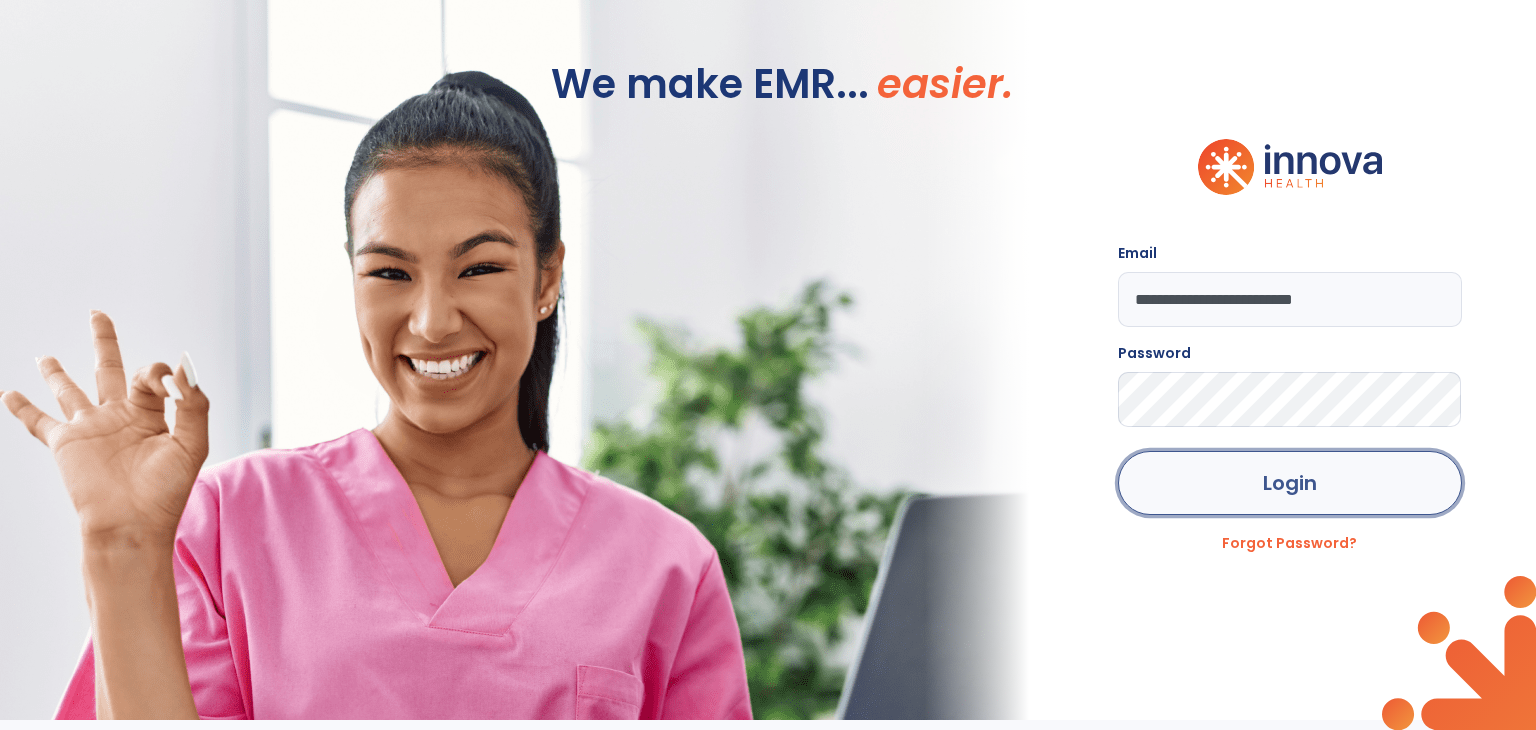 click on "Login" 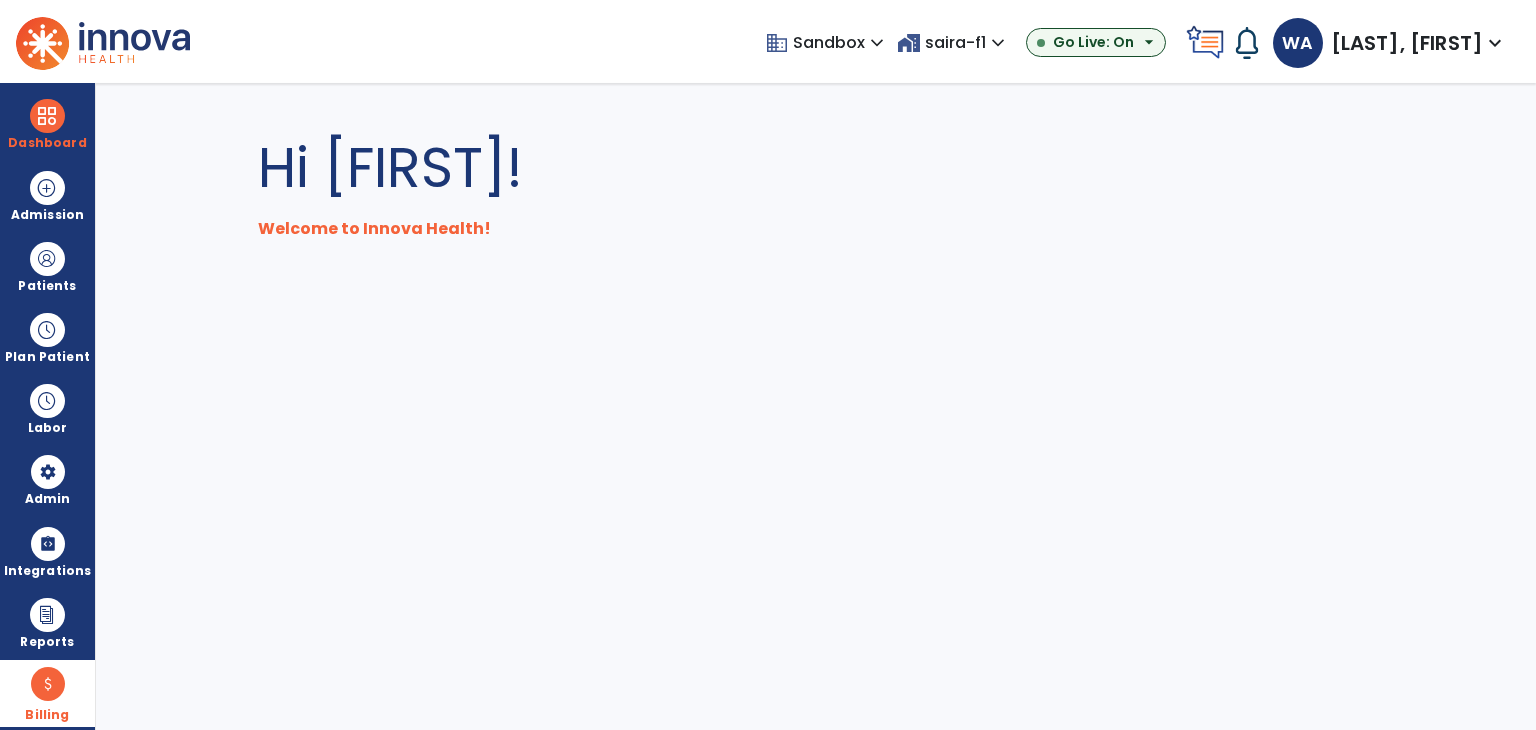 click on "attach_money  Billing" at bounding box center (47, 693) 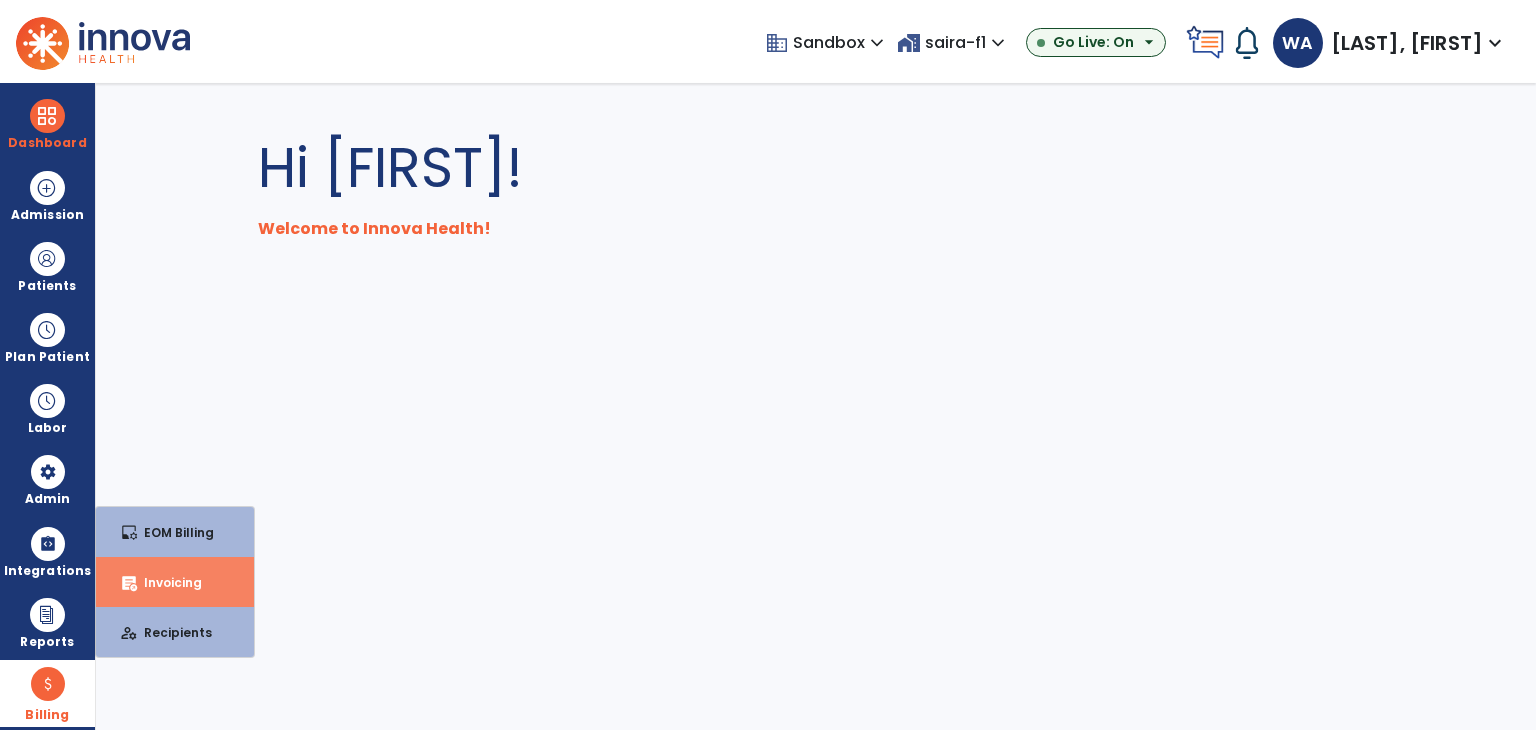 click on "Invoicing" at bounding box center [165, 582] 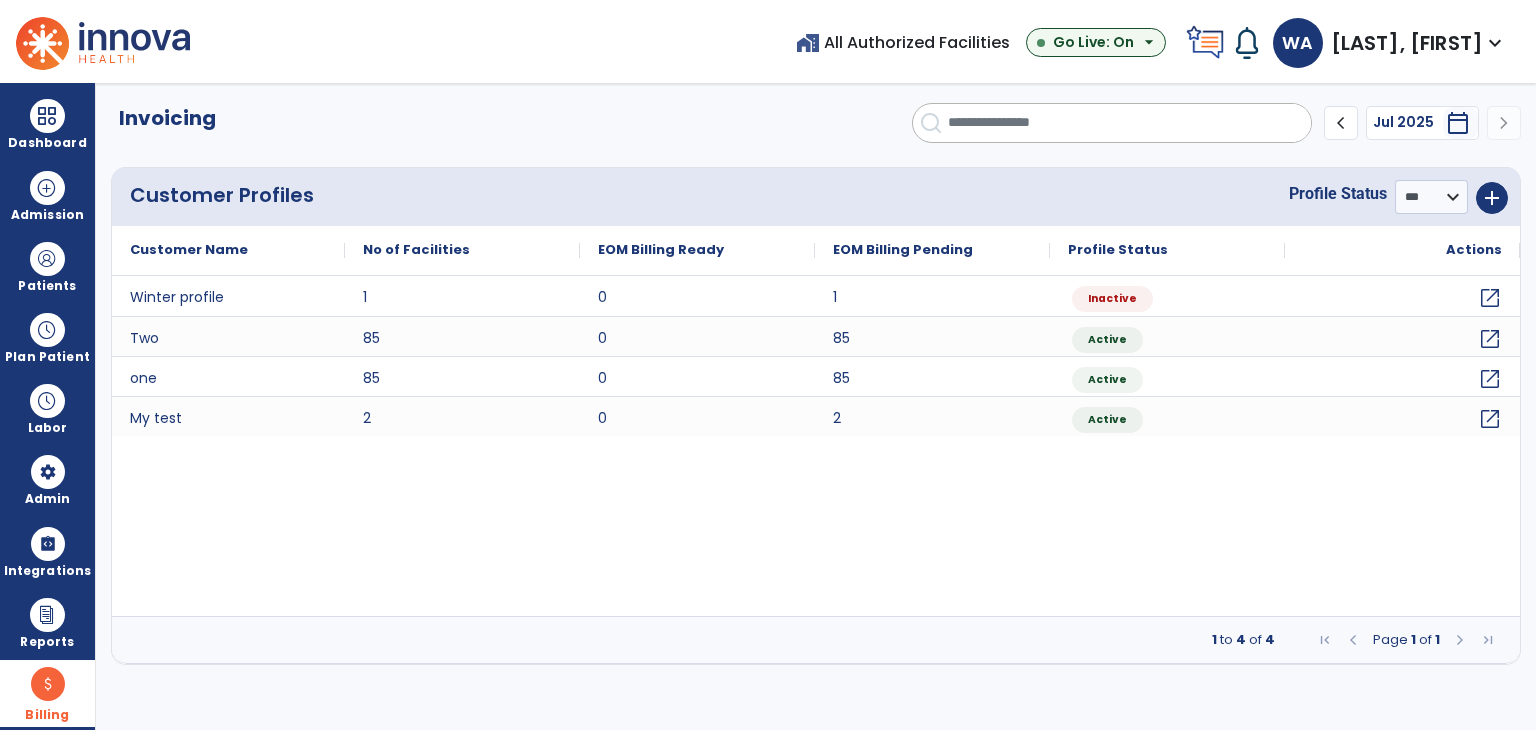 click on "chevron_left" 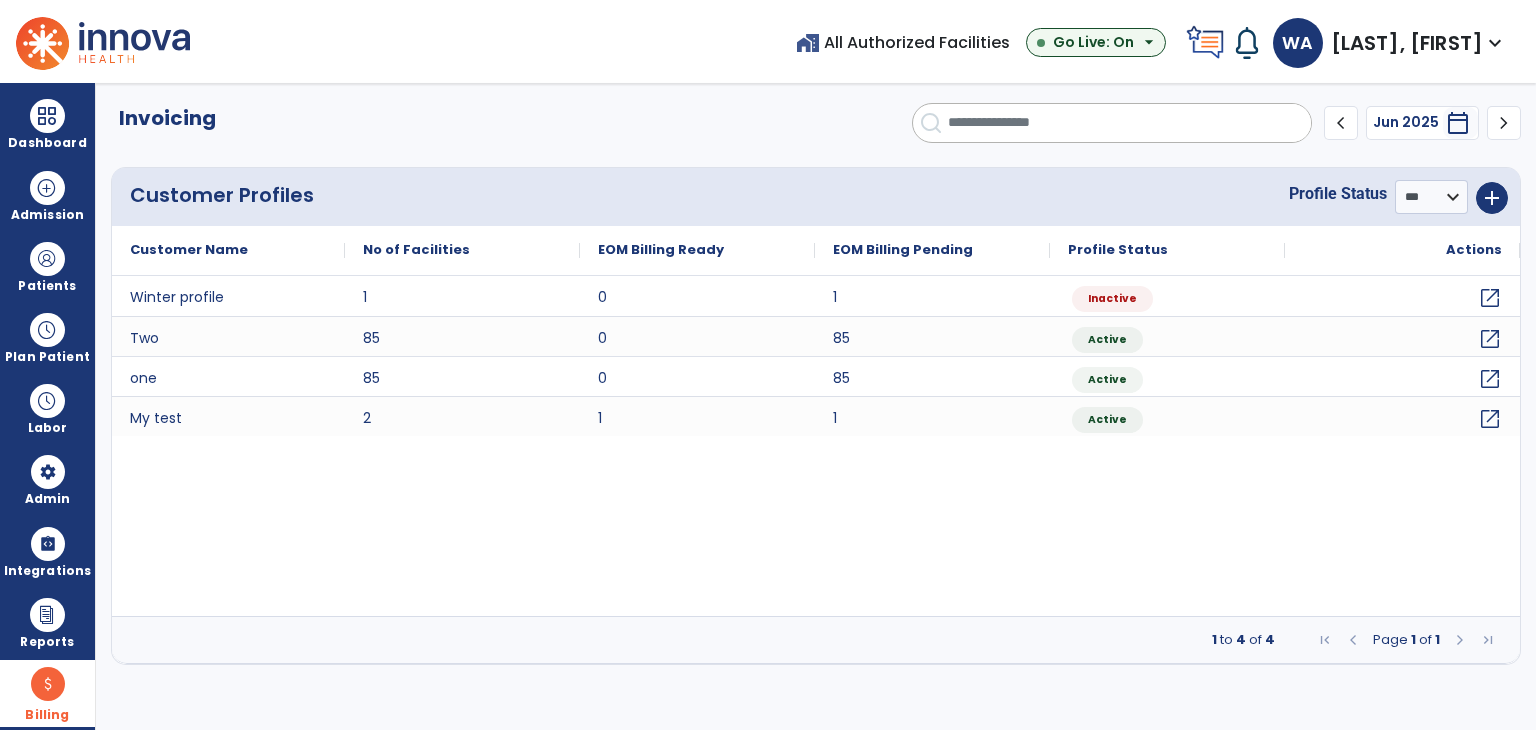 click on "Invoicing chevron_left  Jun 2025  *********  calendar_today  chevron_right" 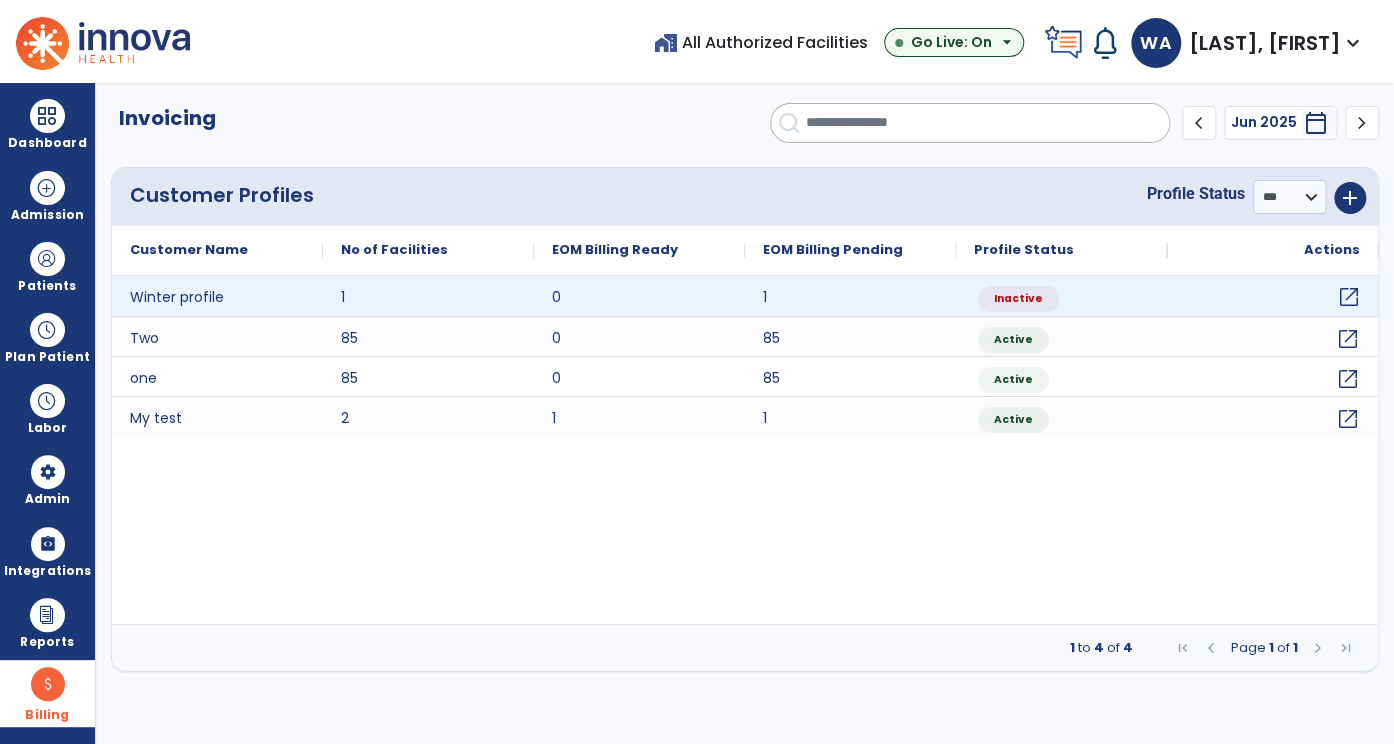 click on "open_in_new" 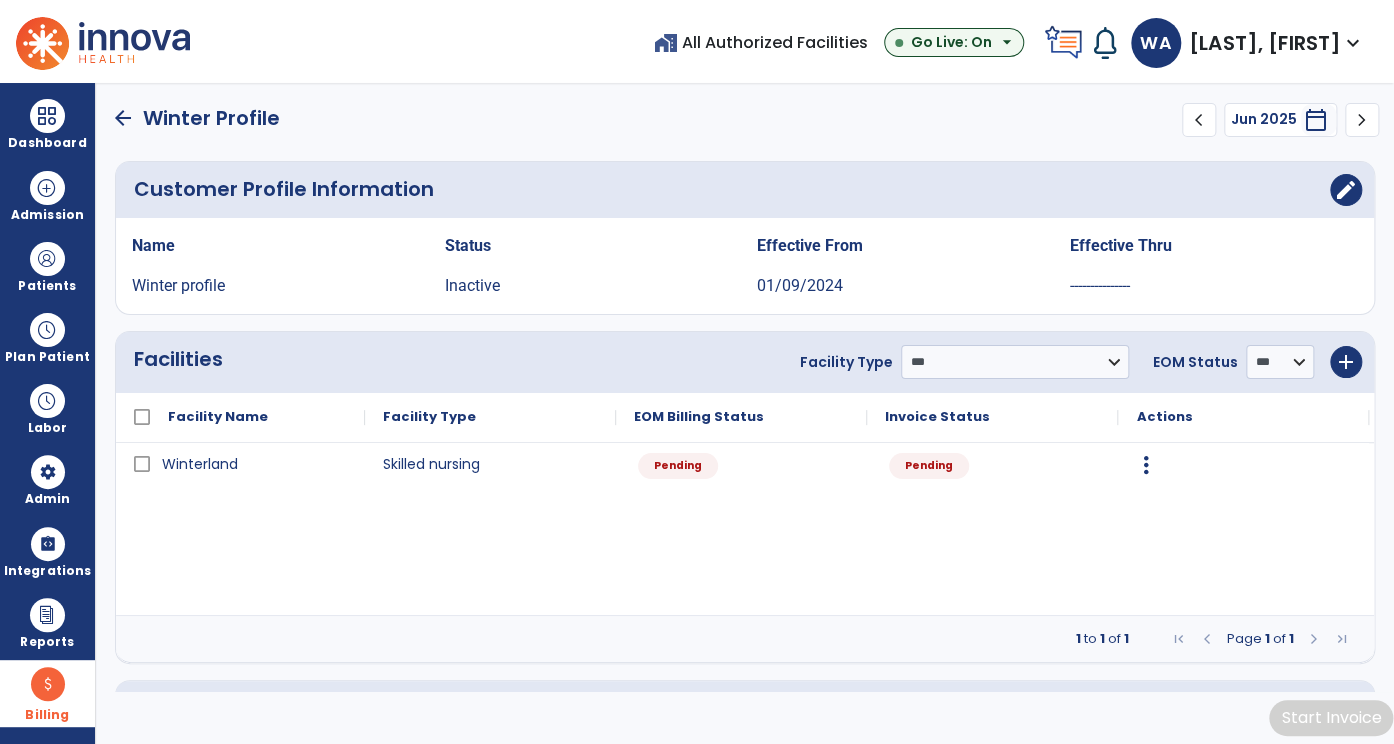 click on "chevron_right" 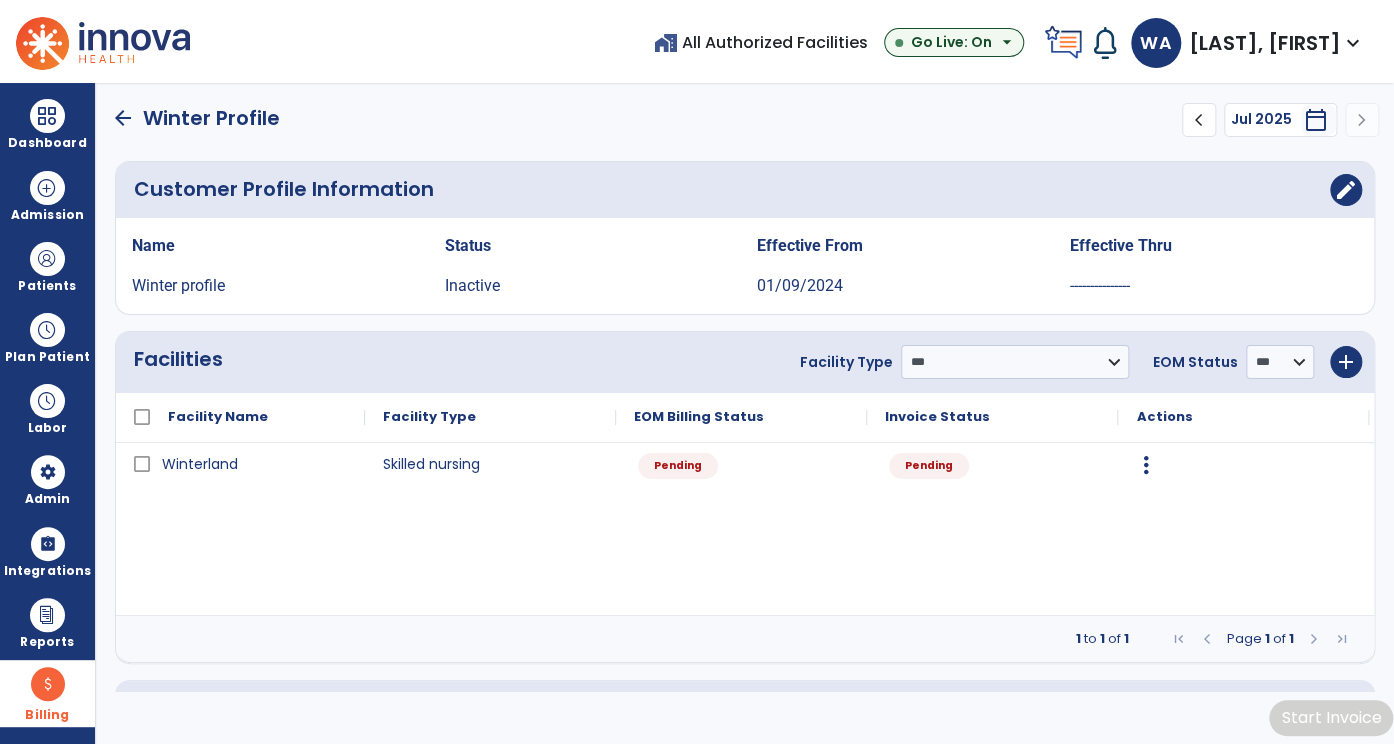 click on "chevron_left" 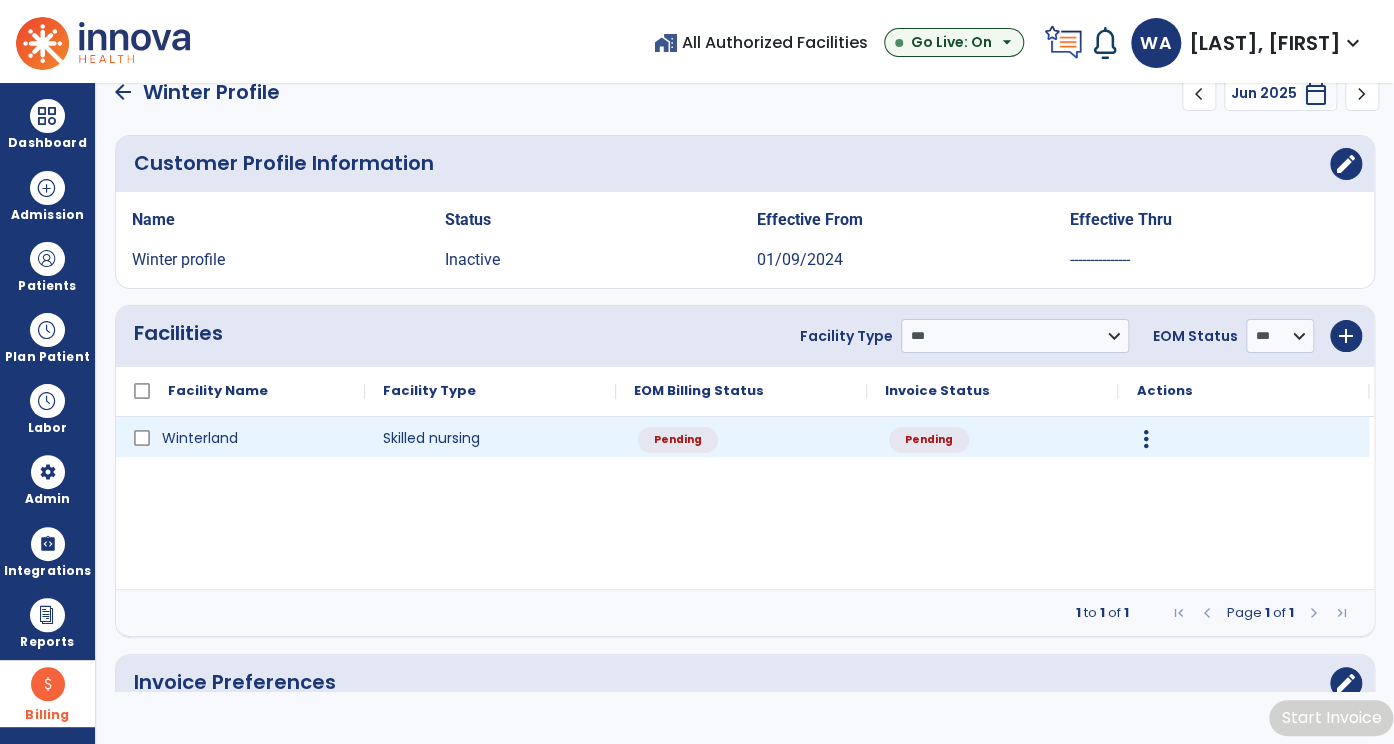 scroll, scrollTop: 0, scrollLeft: 0, axis: both 